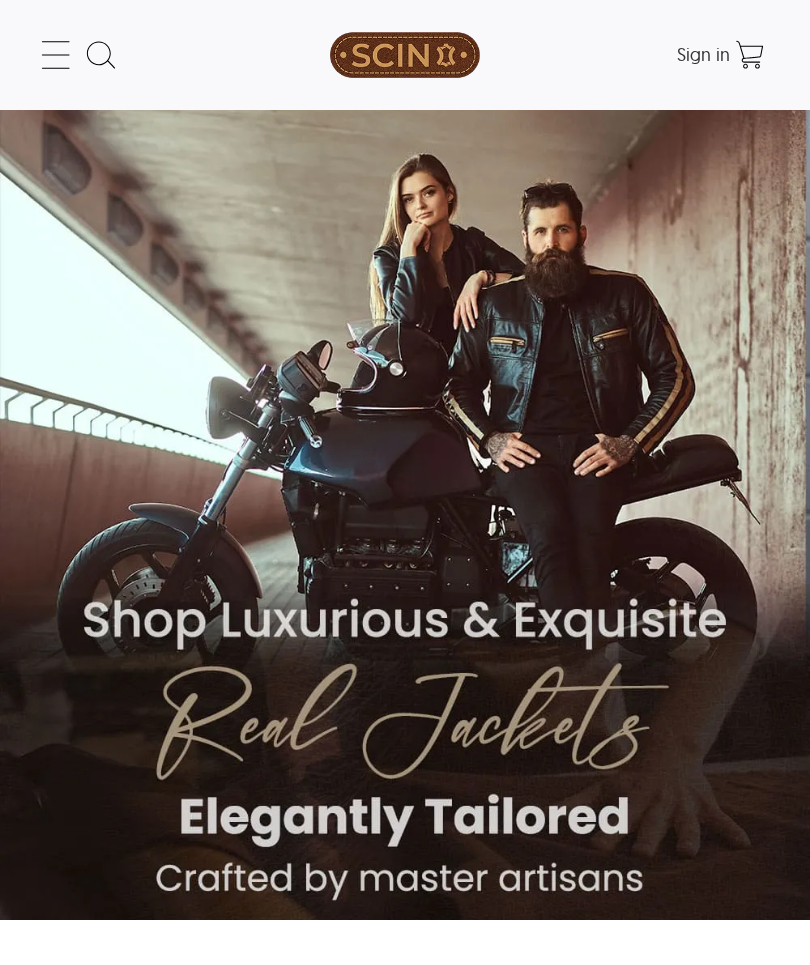 scroll, scrollTop: 0, scrollLeft: 0, axis: both 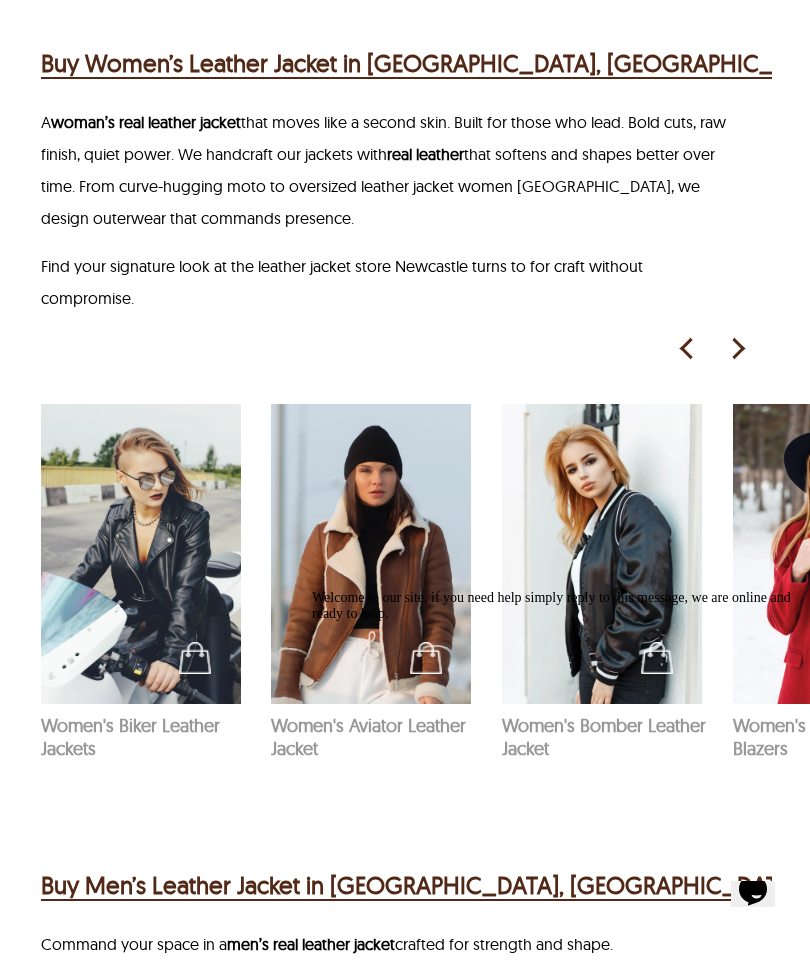 click on "Welcome to our site, if you need help simply reply to this message, we are online and ready to help." at bounding box center [555, 606] 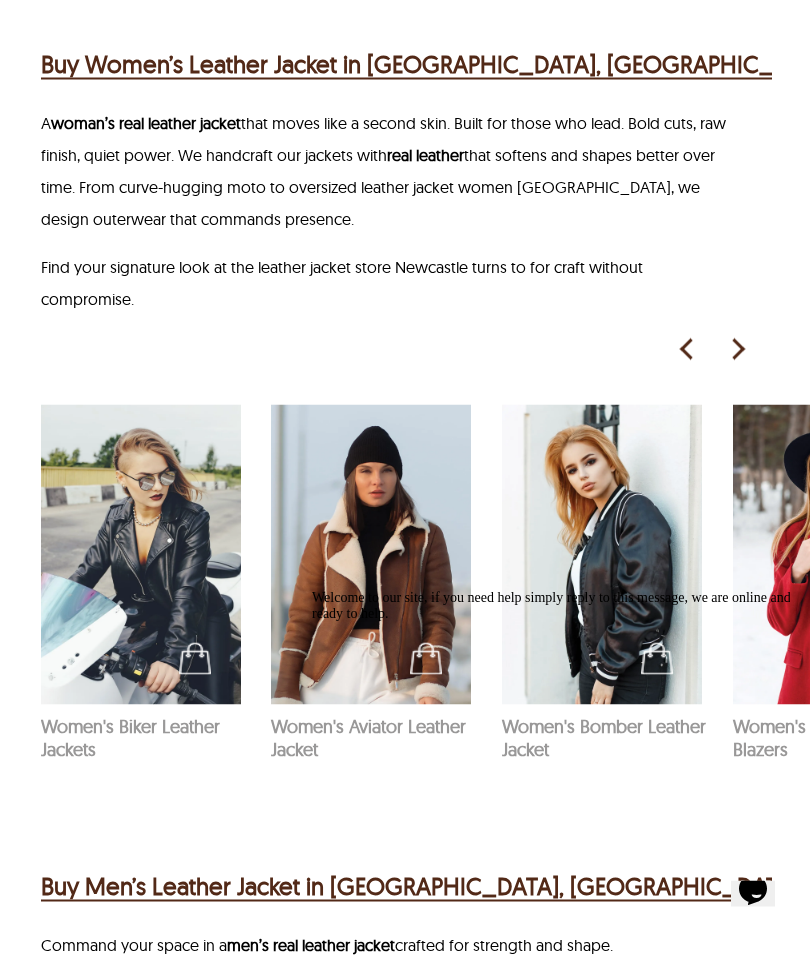 scroll, scrollTop: 1603, scrollLeft: 0, axis: vertical 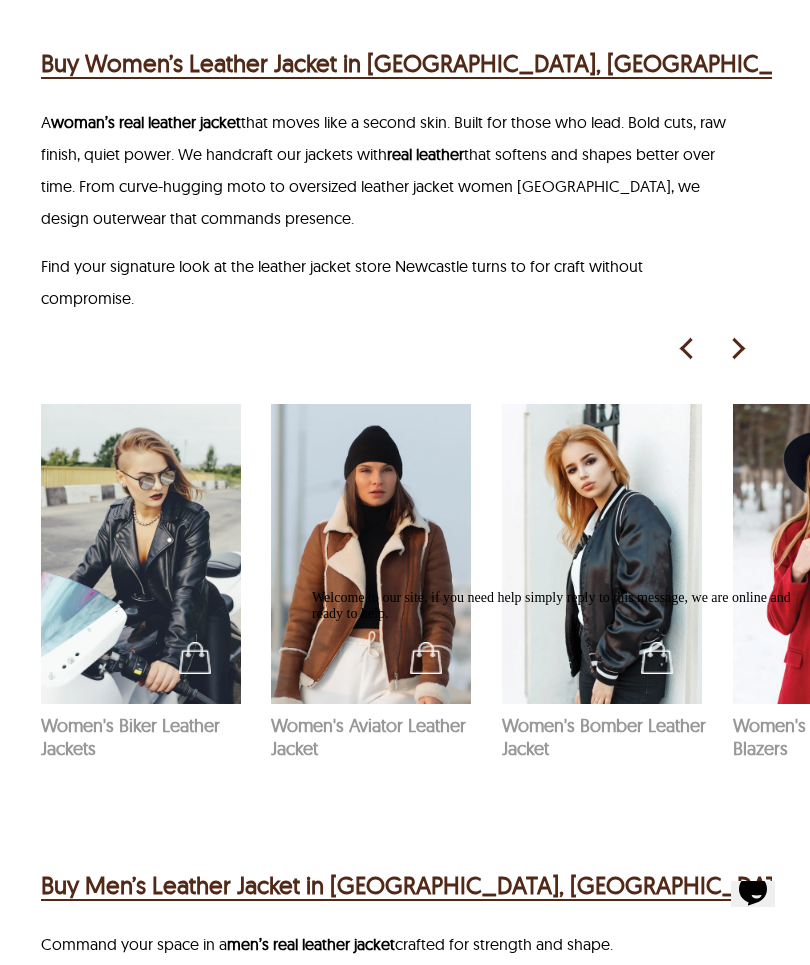 click at bounding box center (737, 349) 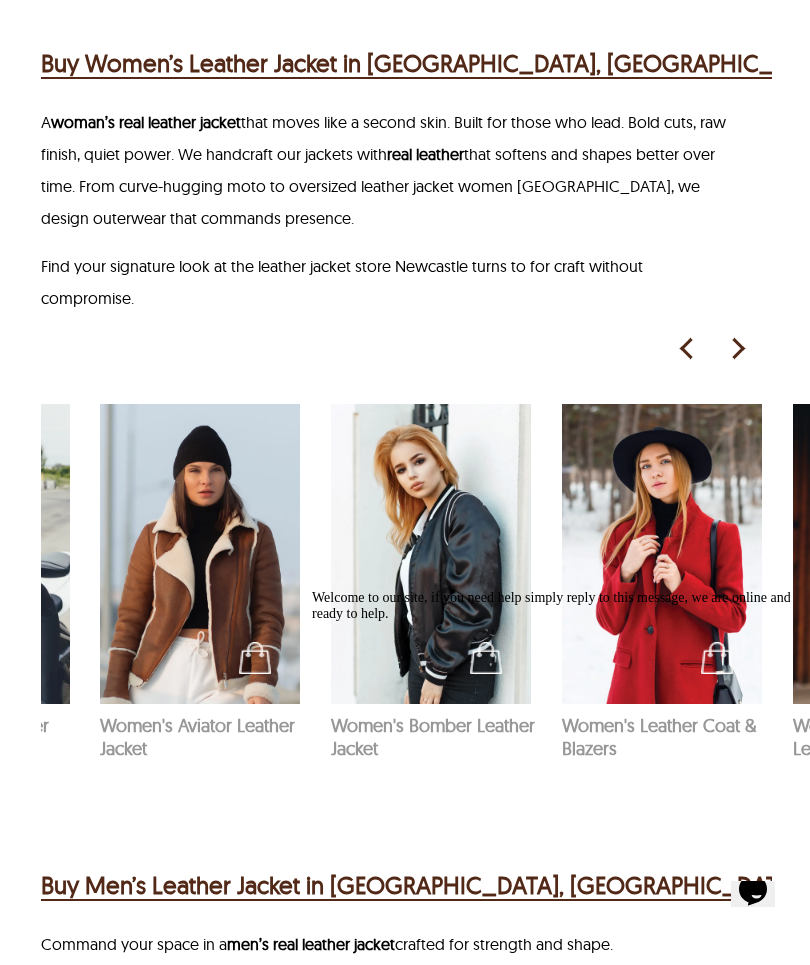 scroll, scrollTop: 0, scrollLeft: 231, axis: horizontal 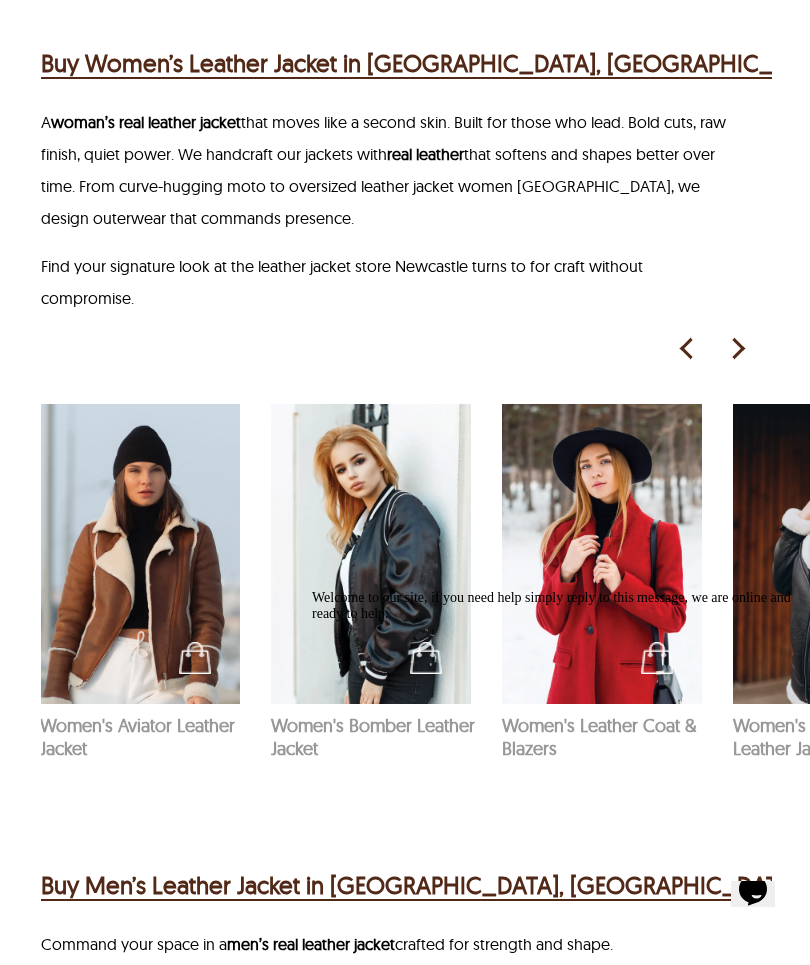 click at bounding box center (737, 349) 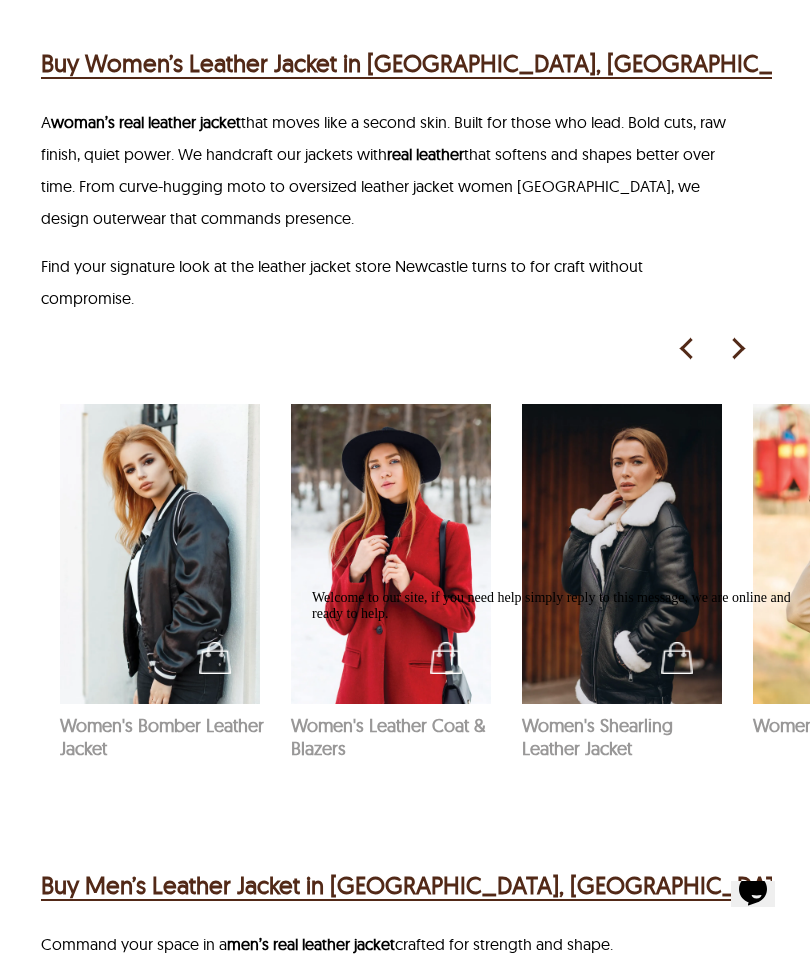 scroll, scrollTop: 0, scrollLeft: 462, axis: horizontal 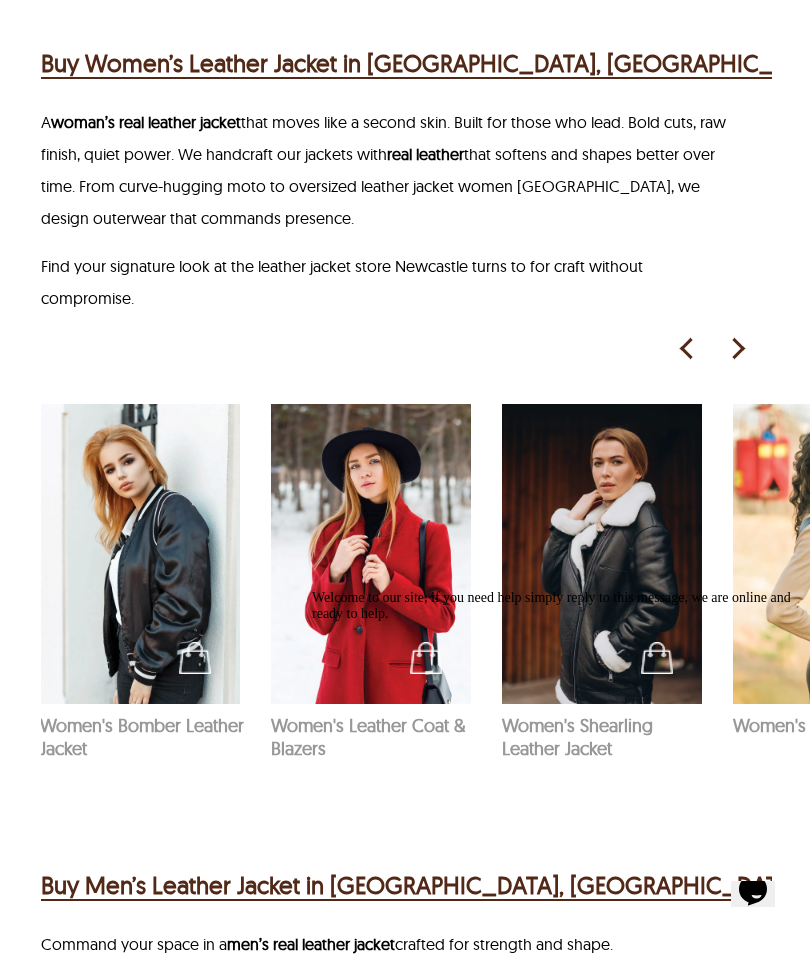 click at bounding box center [737, 349] 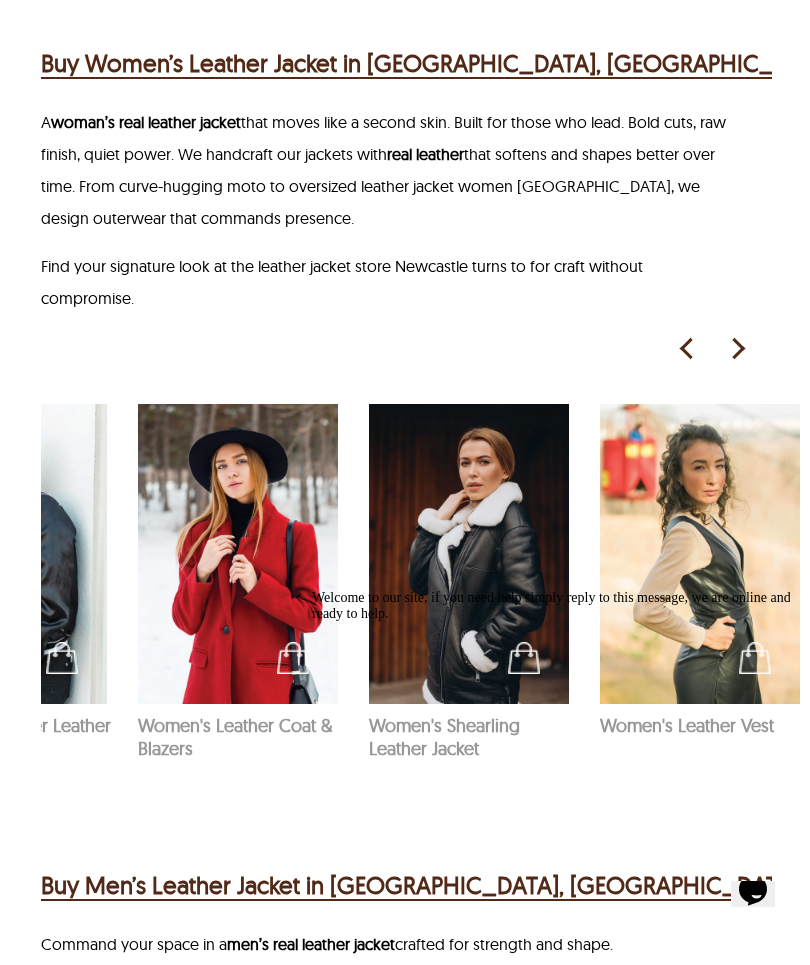 click at bounding box center (737, 349) 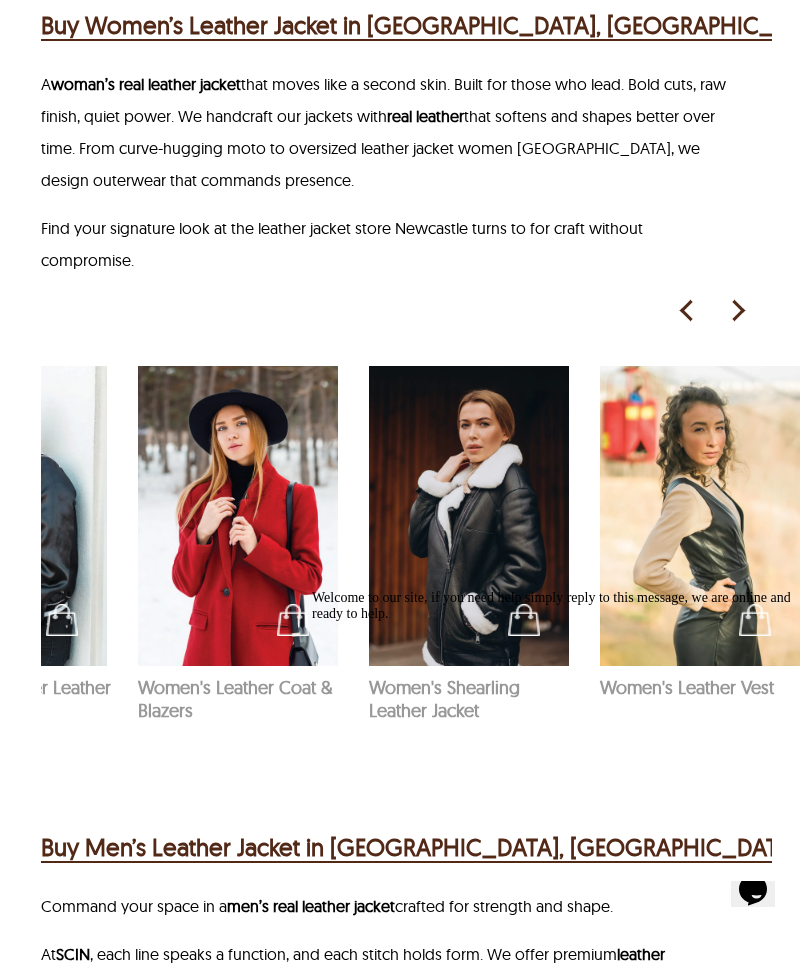 scroll, scrollTop: 1626, scrollLeft: 0, axis: vertical 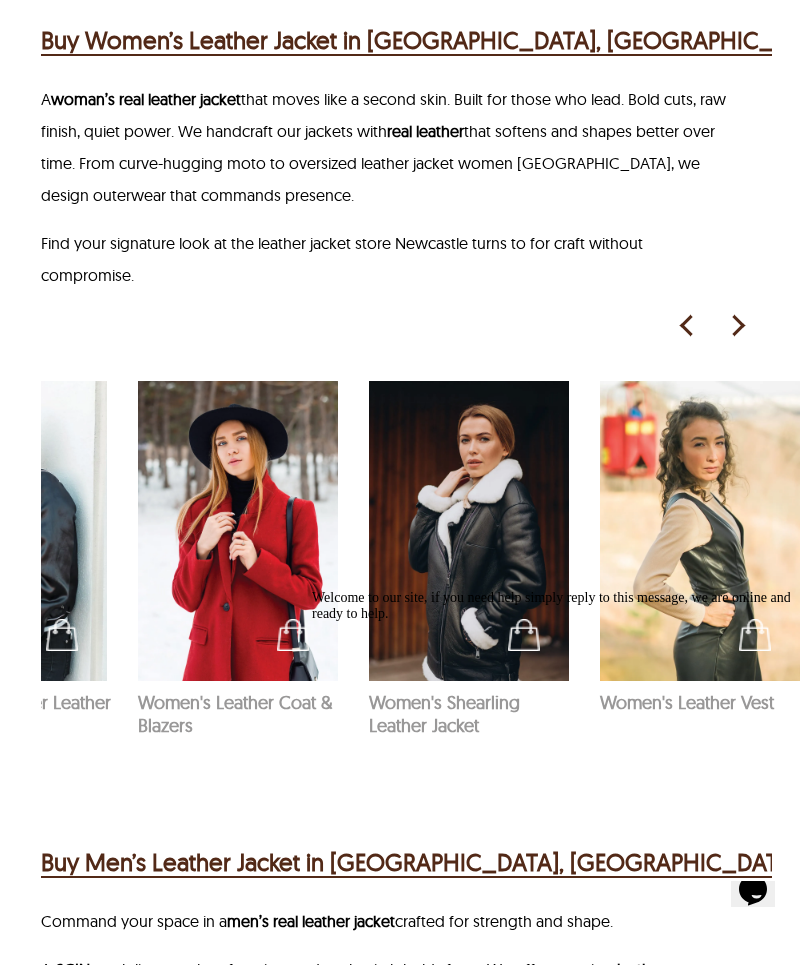 click at bounding box center [687, 326] 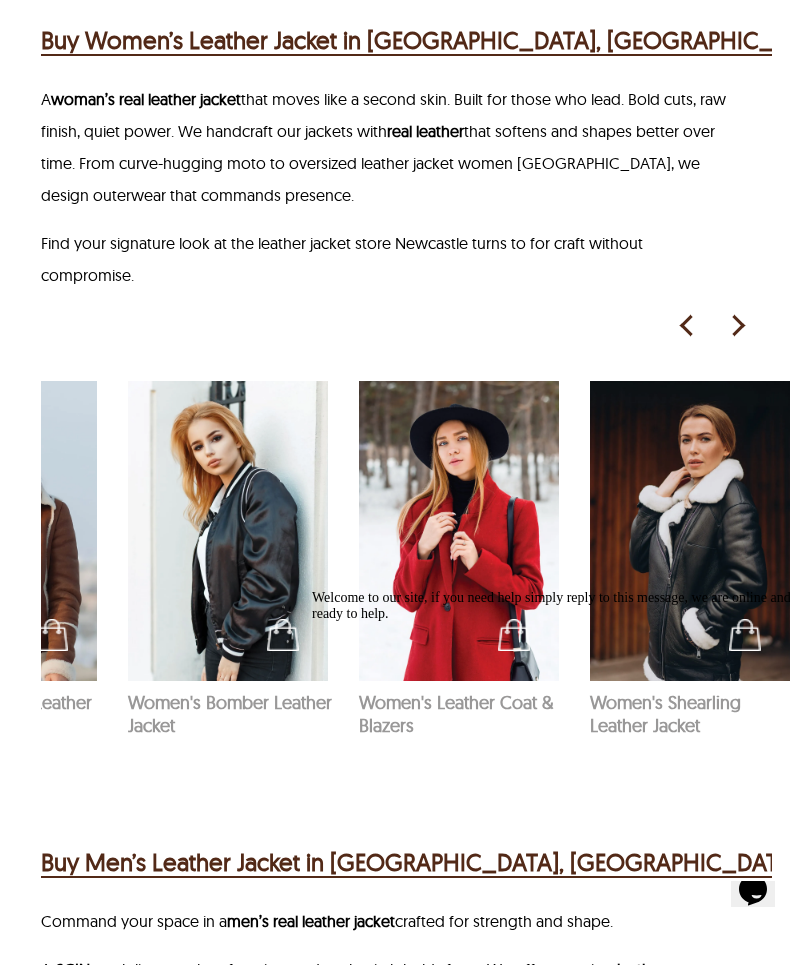 click at bounding box center [687, 326] 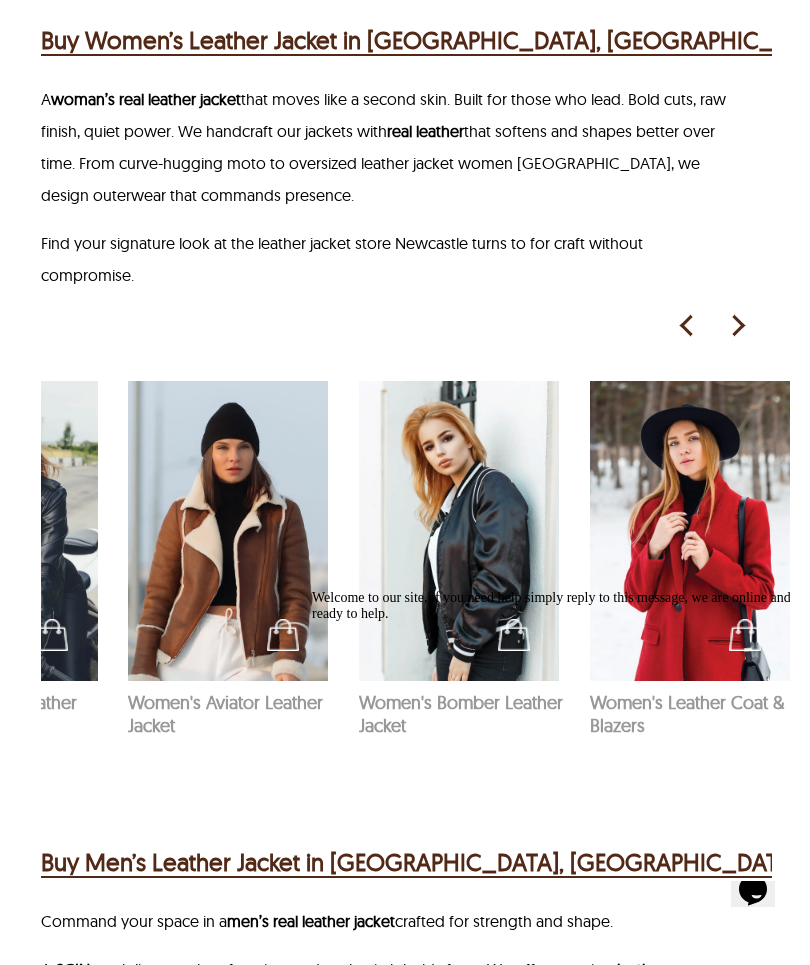 scroll, scrollTop: 0, scrollLeft: 133, axis: horizontal 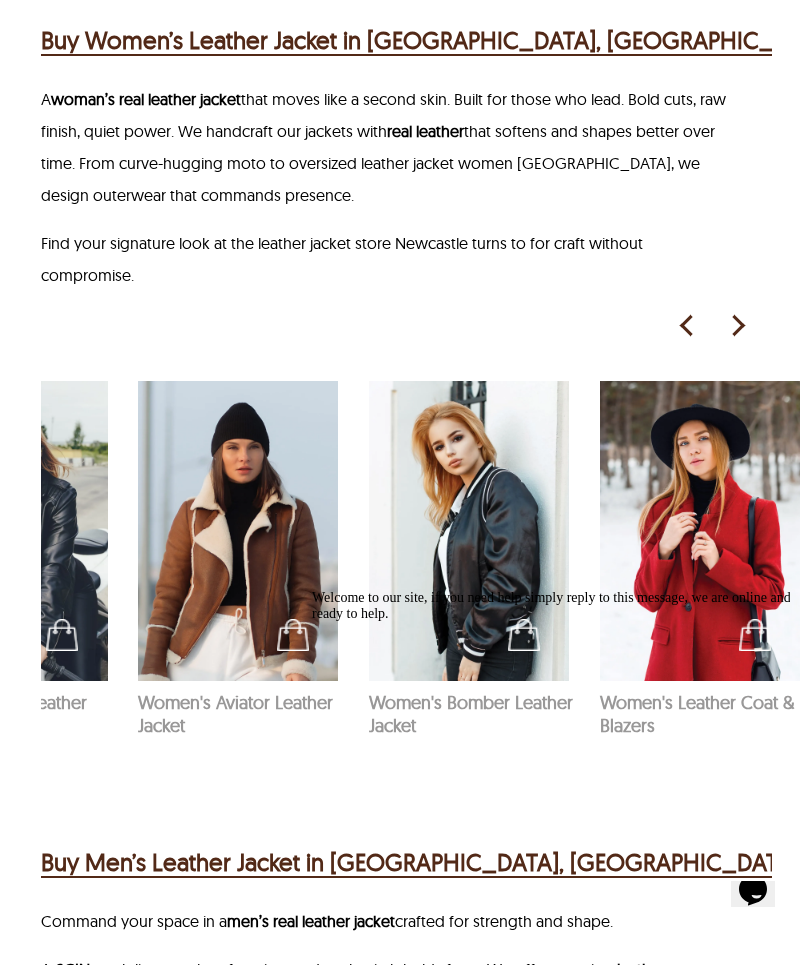 click at bounding box center [469, 531] 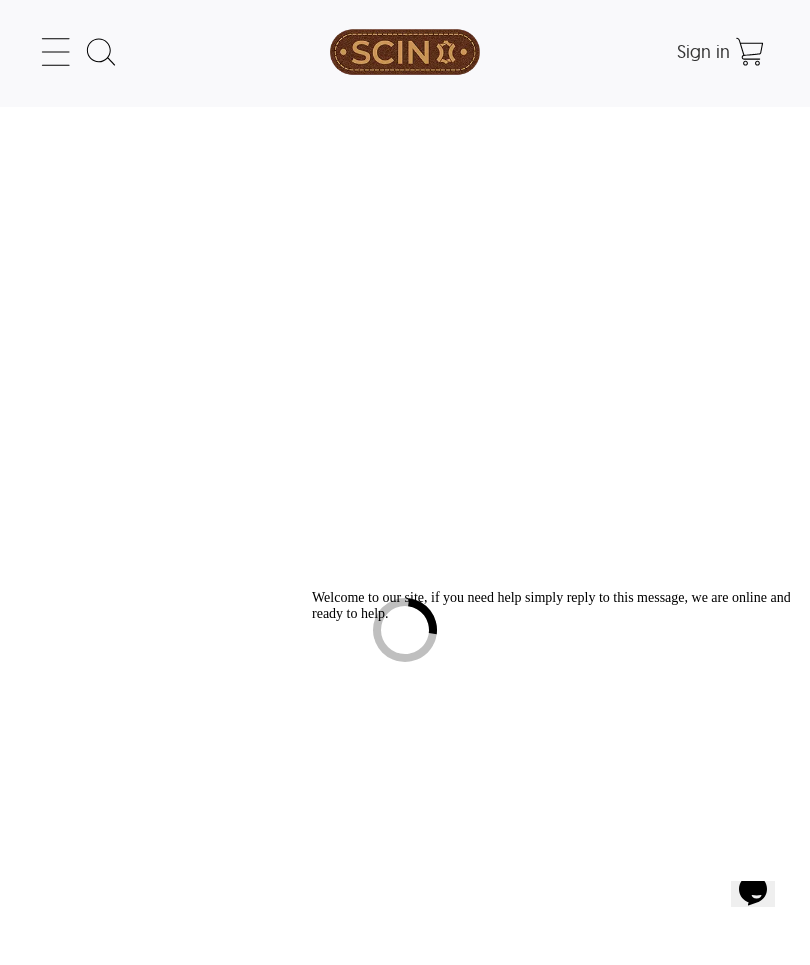 scroll, scrollTop: 0, scrollLeft: 0, axis: both 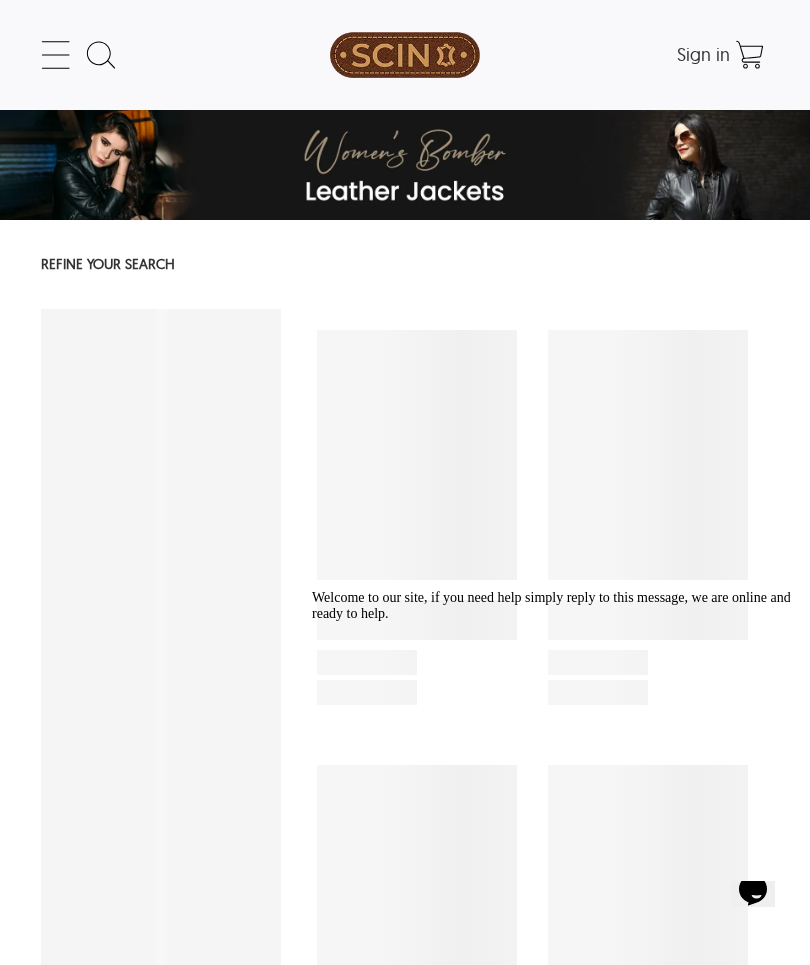 select on "********" 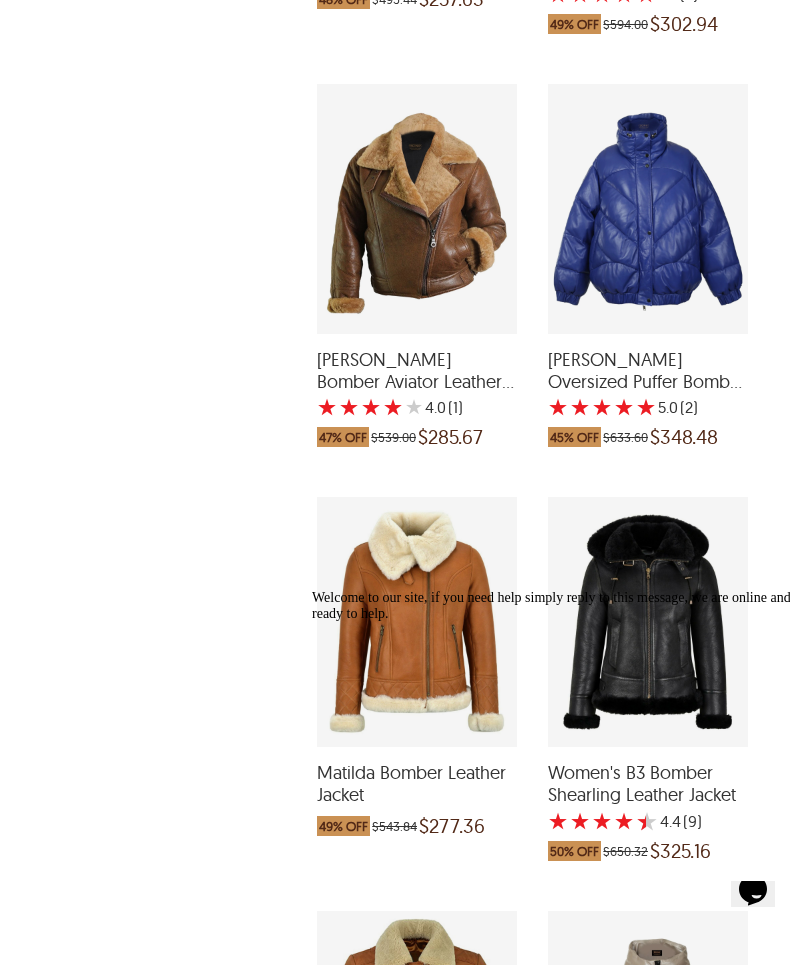 scroll, scrollTop: 1461, scrollLeft: 0, axis: vertical 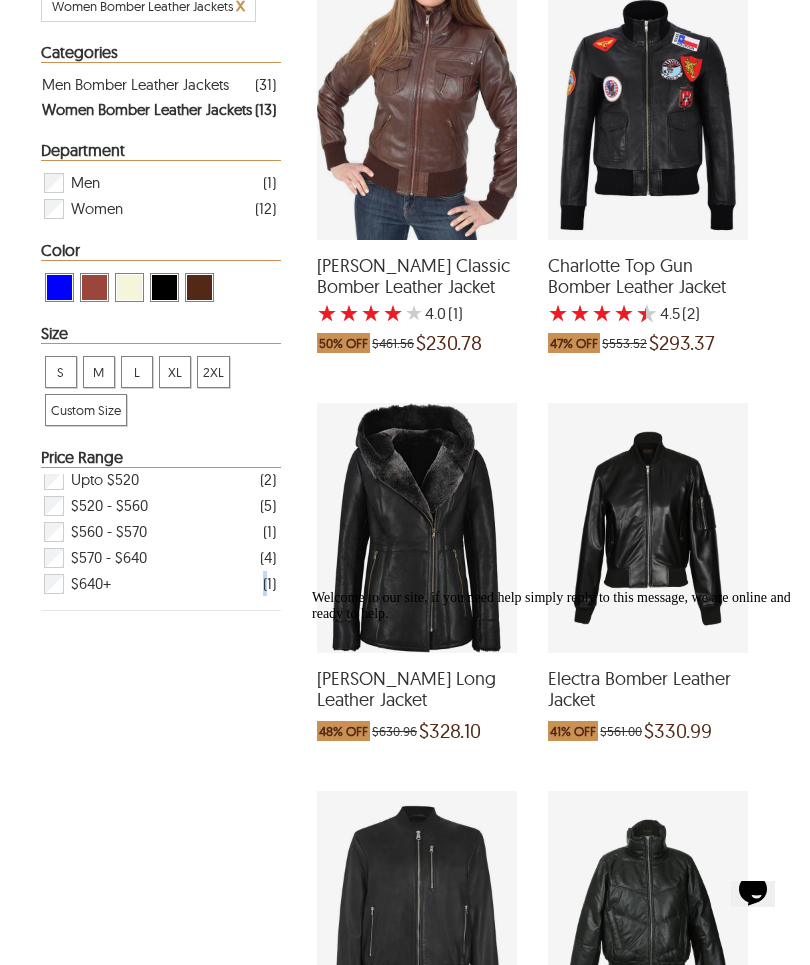 click at bounding box center [59, 287] 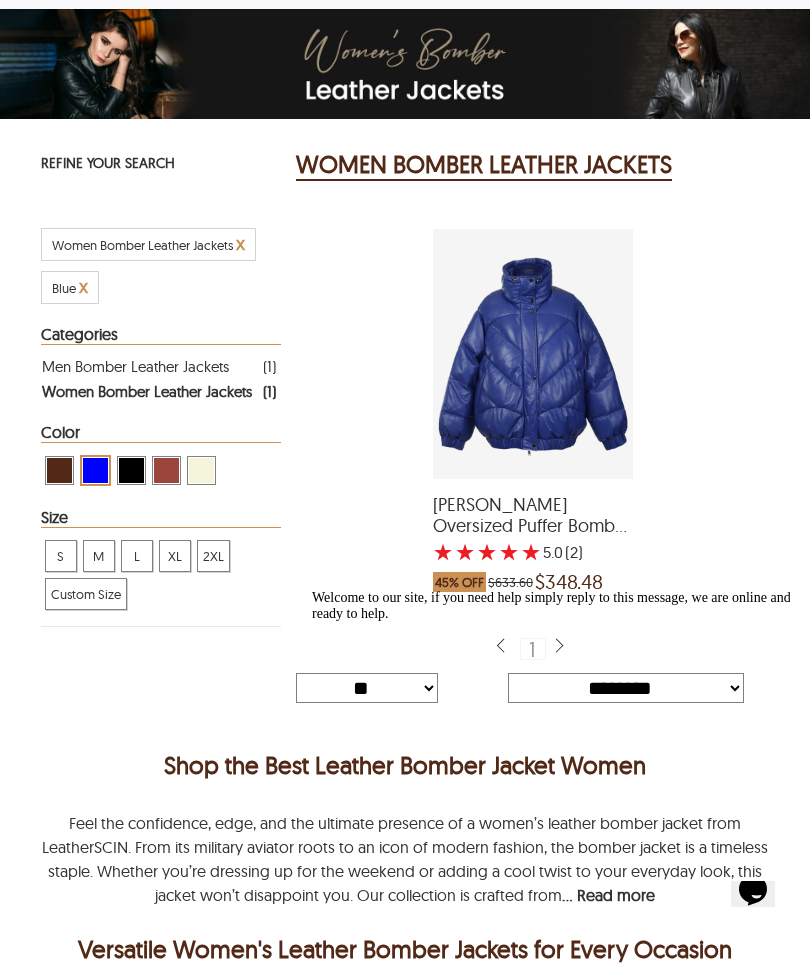 scroll, scrollTop: 0, scrollLeft: 0, axis: both 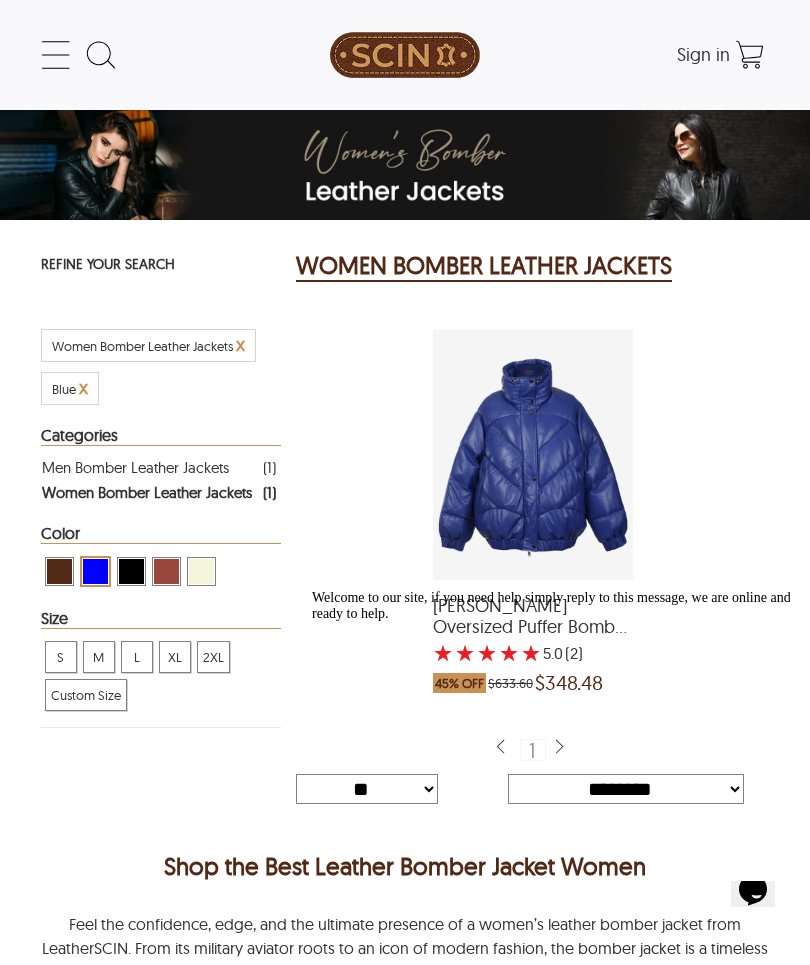 click at bounding box center (131, 571) 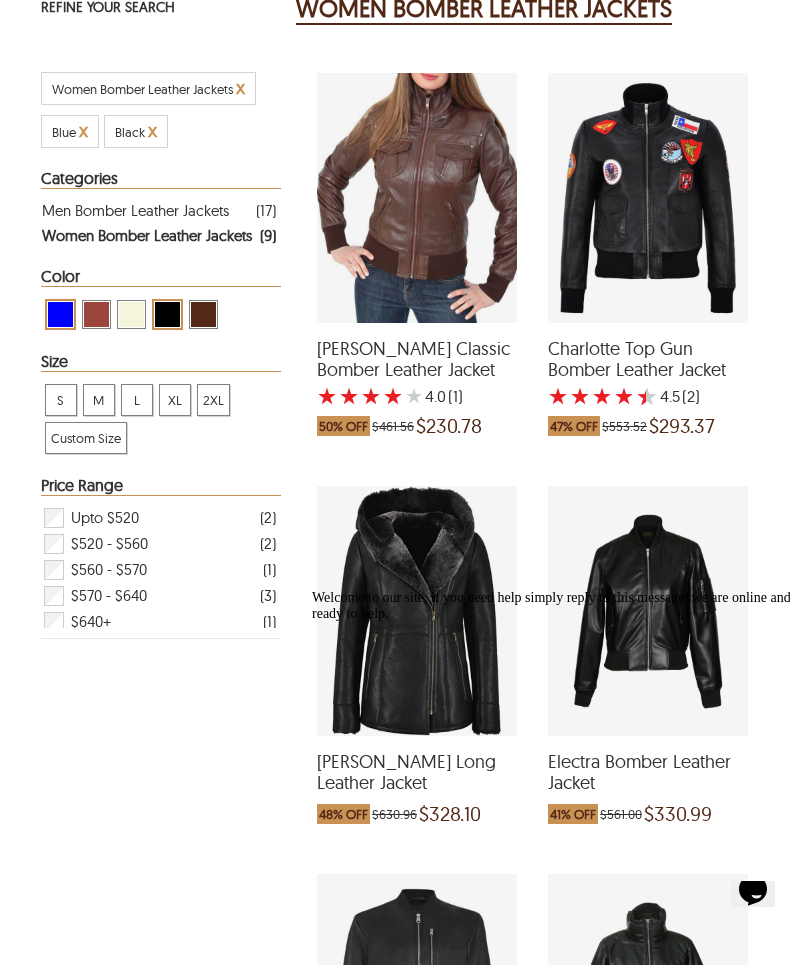 scroll, scrollTop: 255, scrollLeft: 0, axis: vertical 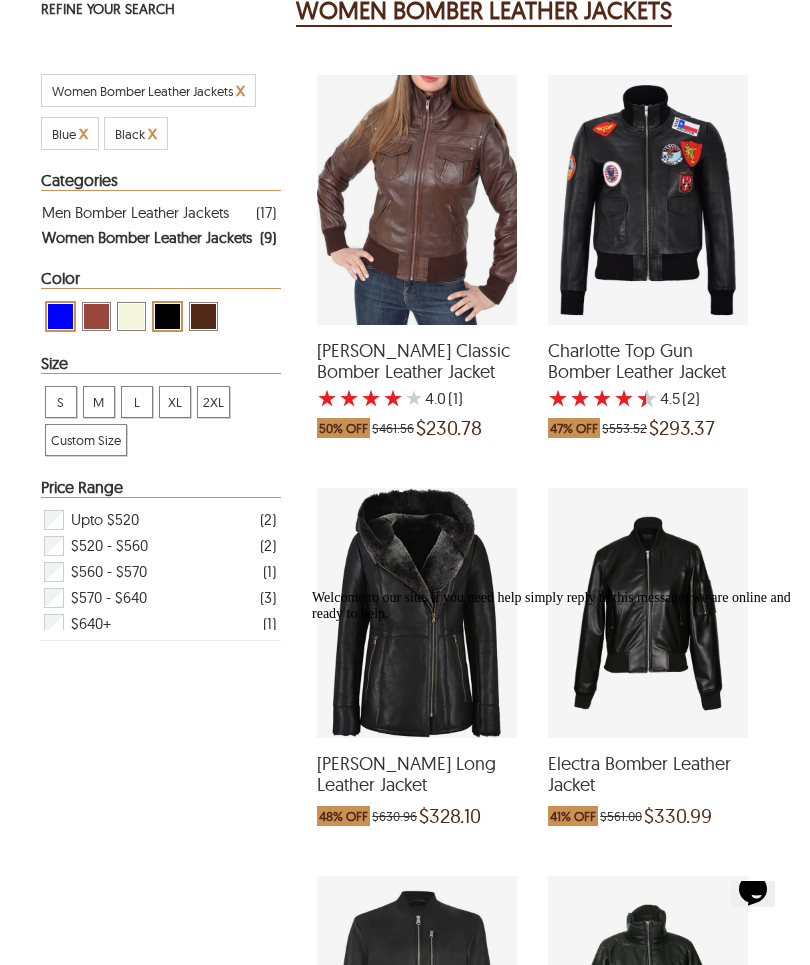 click at bounding box center (648, 613) 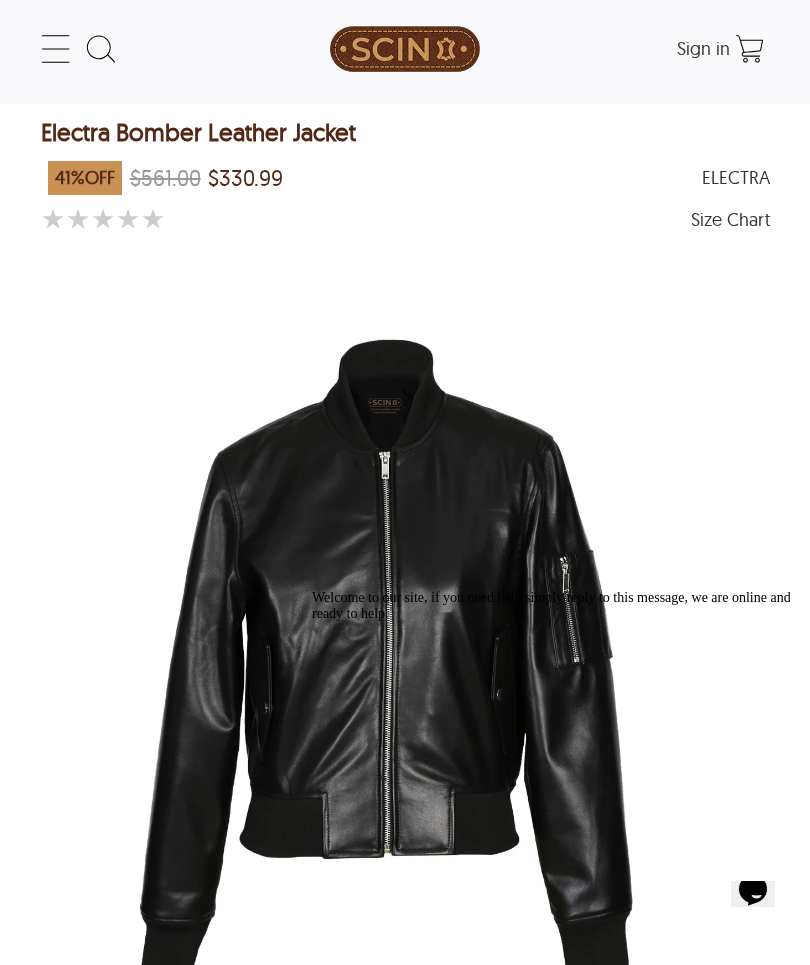 scroll, scrollTop: 0, scrollLeft: 0, axis: both 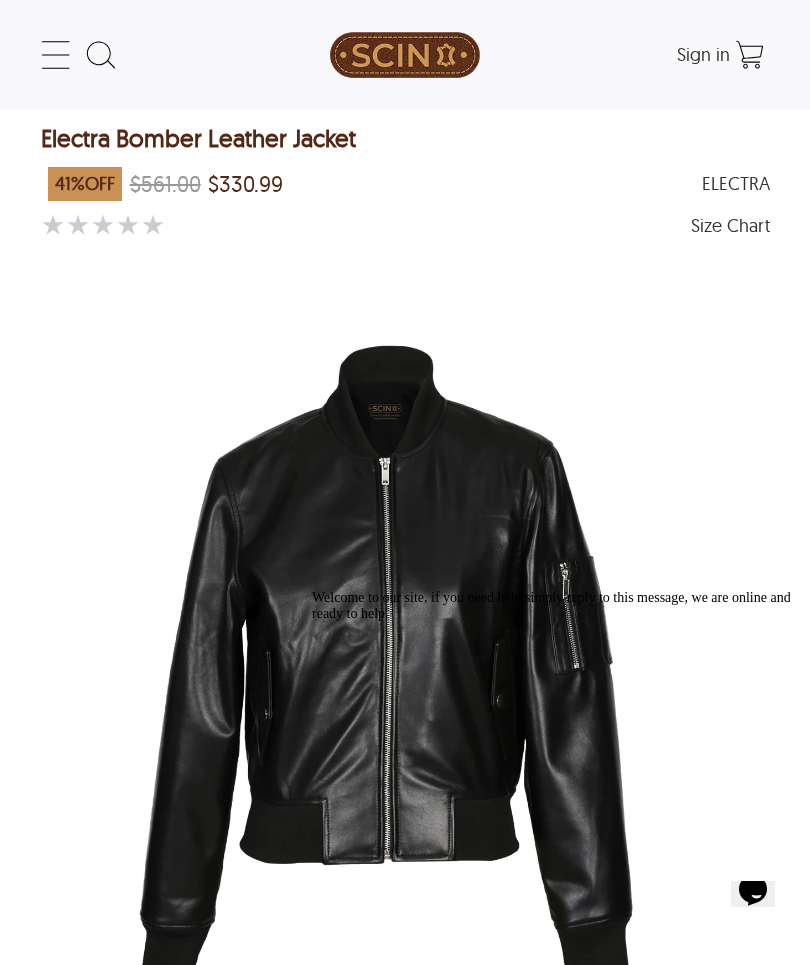 select on "********" 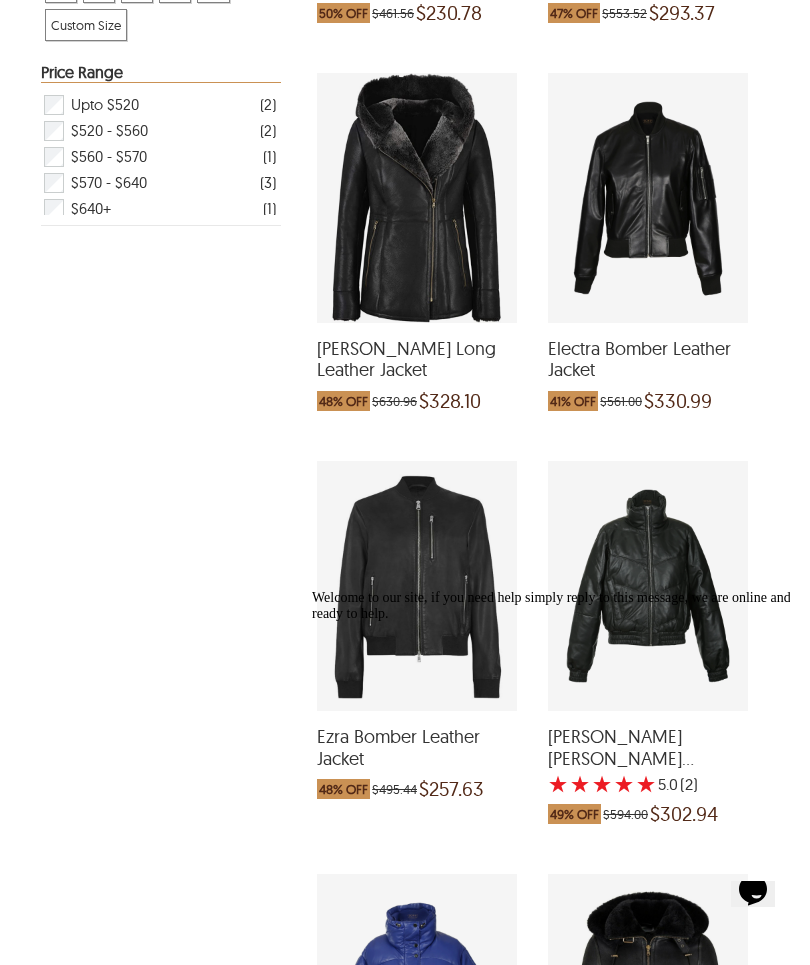 scroll, scrollTop: 669, scrollLeft: 0, axis: vertical 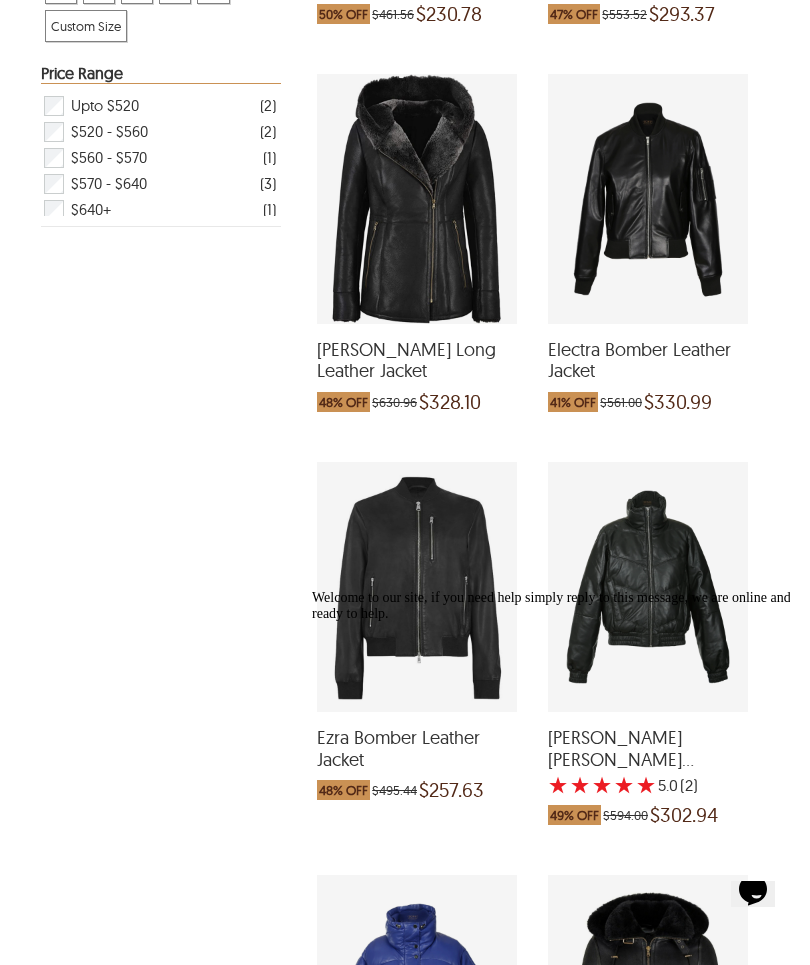click at bounding box center [417, 587] 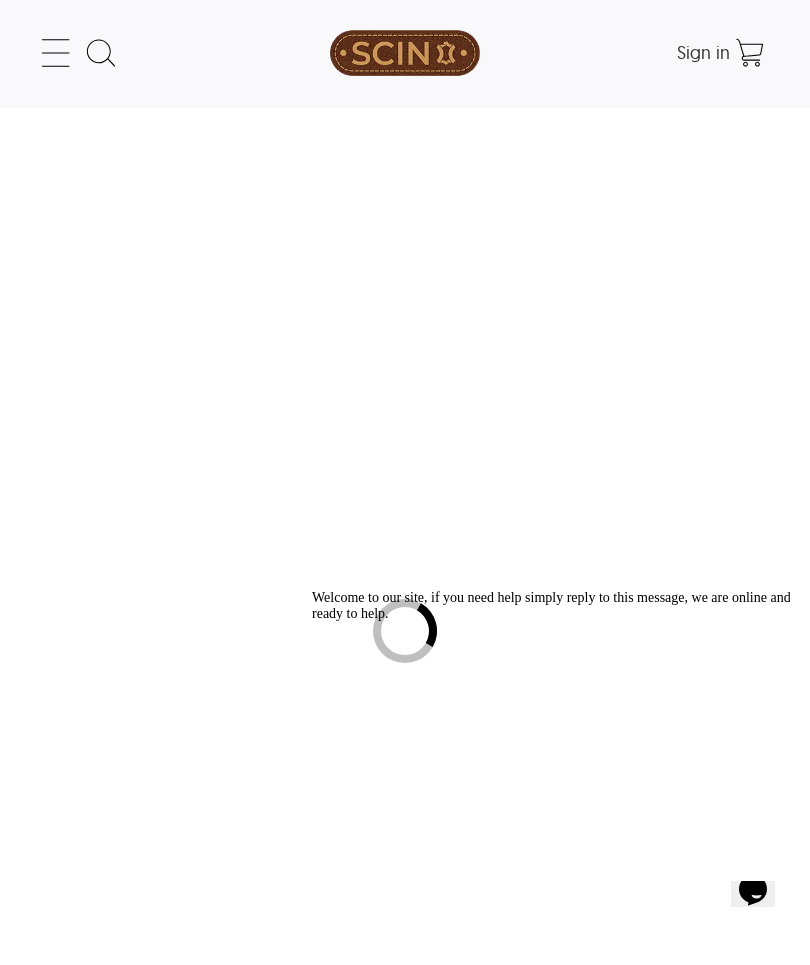 scroll, scrollTop: 0, scrollLeft: 0, axis: both 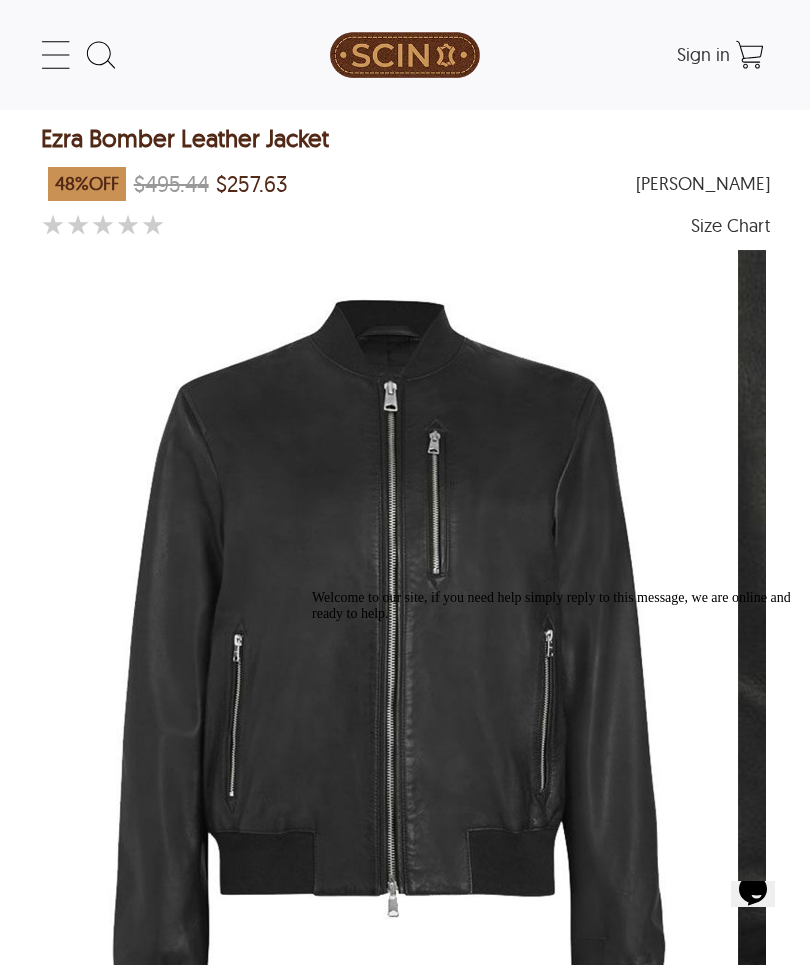 select on "********" 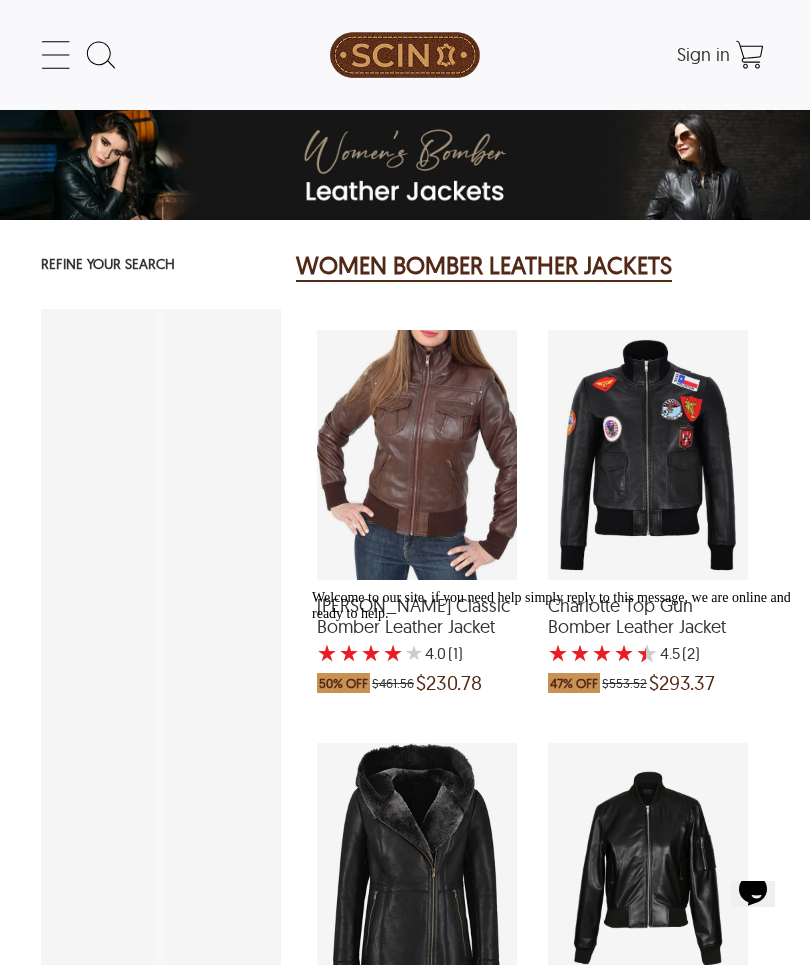 scroll, scrollTop: 744, scrollLeft: 0, axis: vertical 